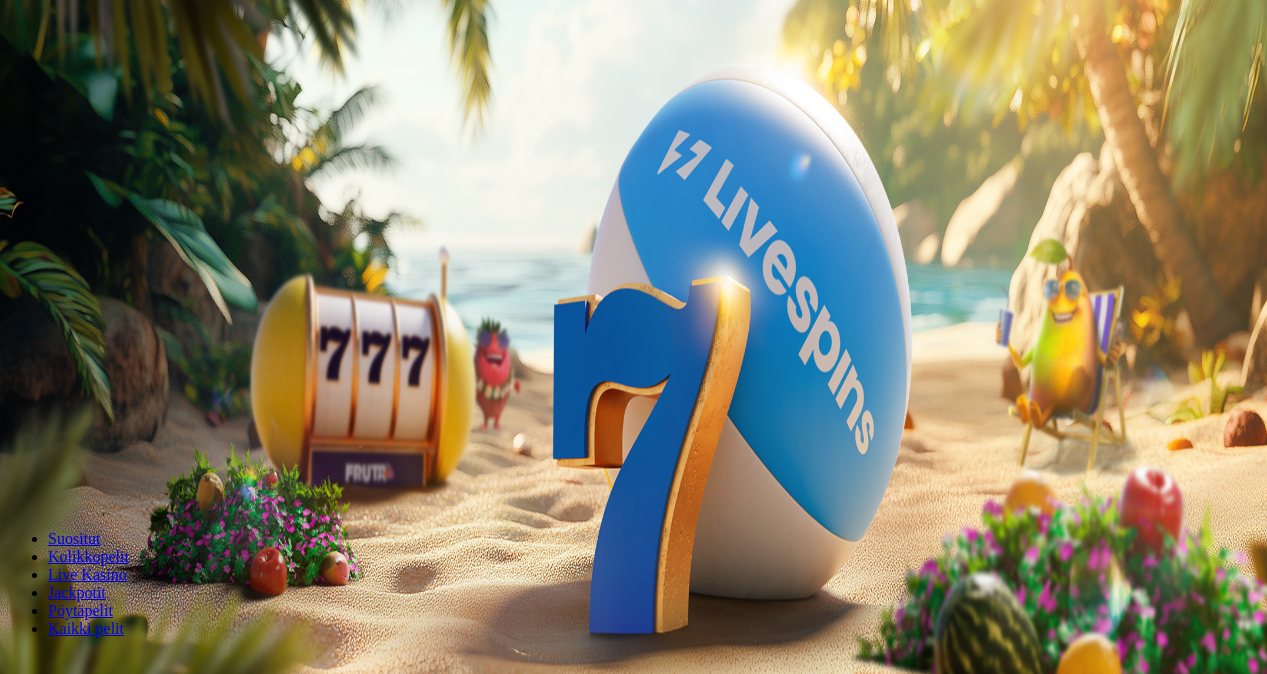 scroll, scrollTop: 0, scrollLeft: 0, axis: both 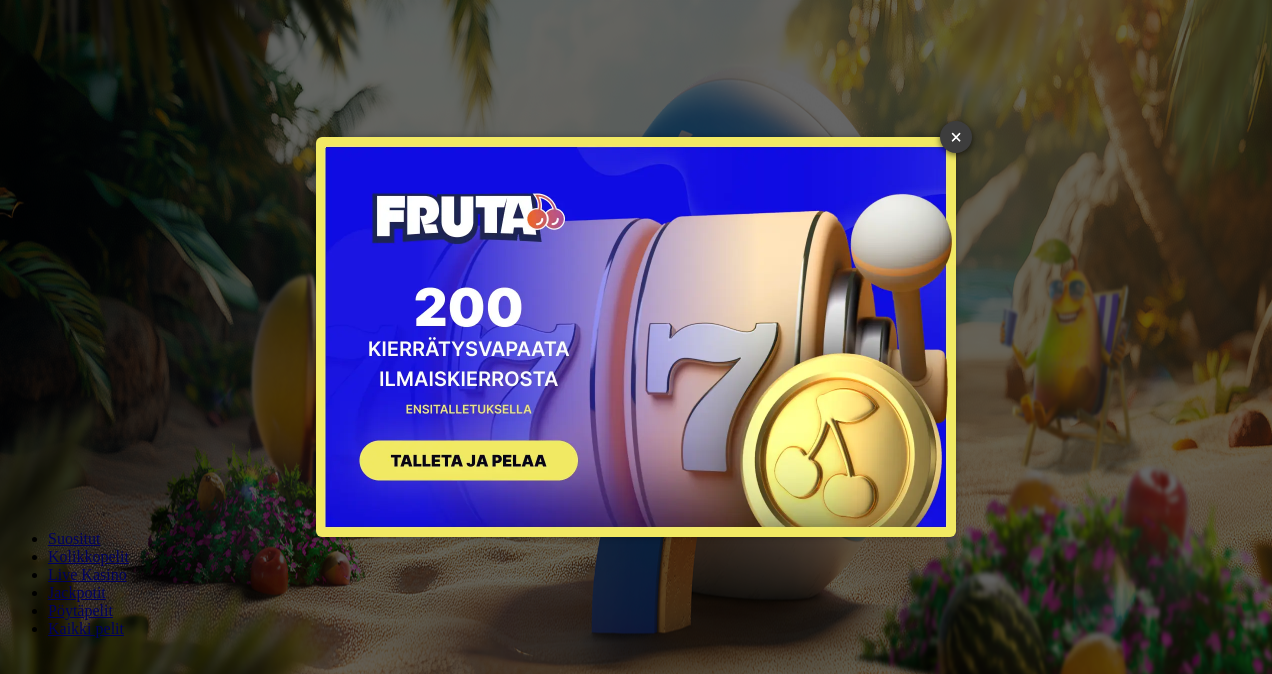 click on "×" at bounding box center (956, 137) 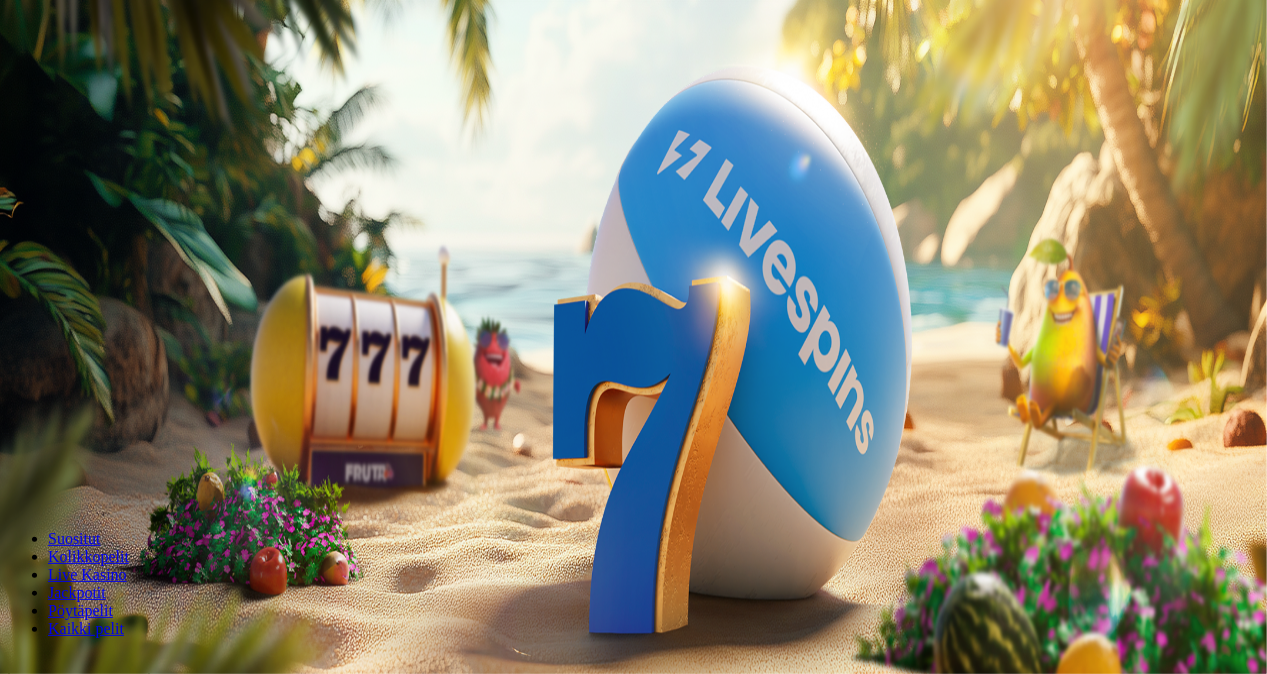 drag, startPoint x: 776, startPoint y: 179, endPoint x: 664, endPoint y: 166, distance: 112.75194 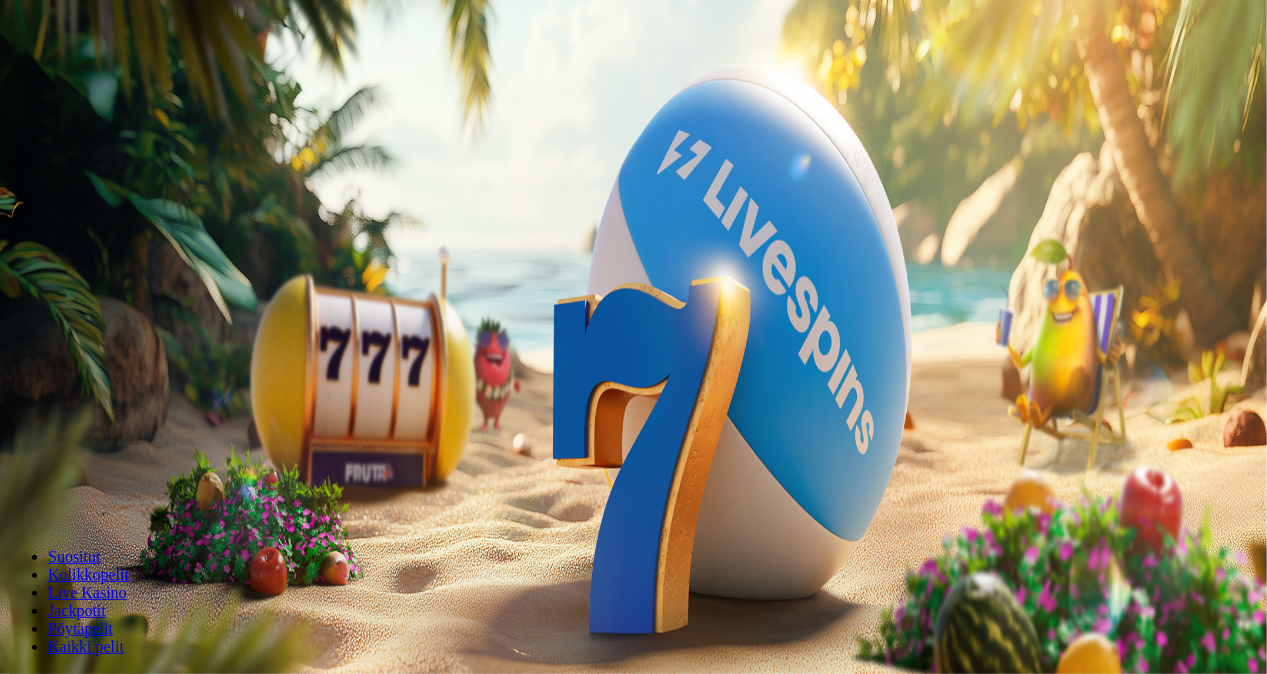 type on "**" 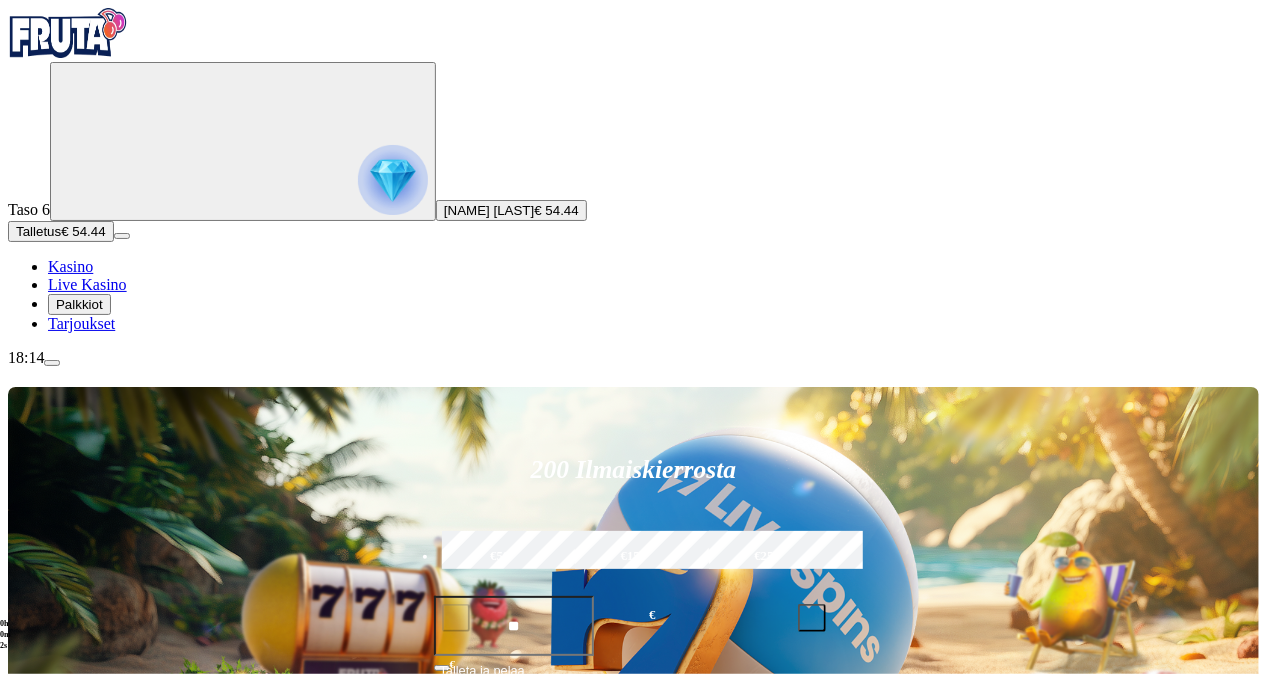 click on "Live Kasino" at bounding box center (108, 894) 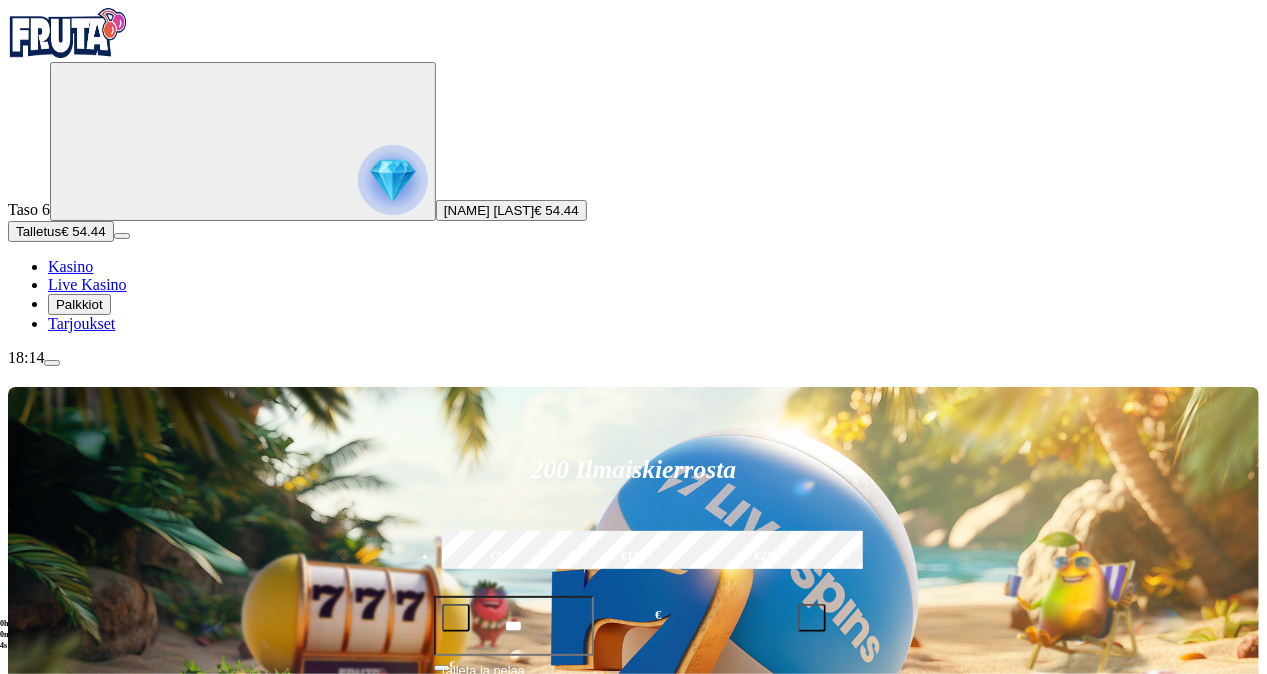 click on "Pelaa nyt" at bounding box center (77, 1113) 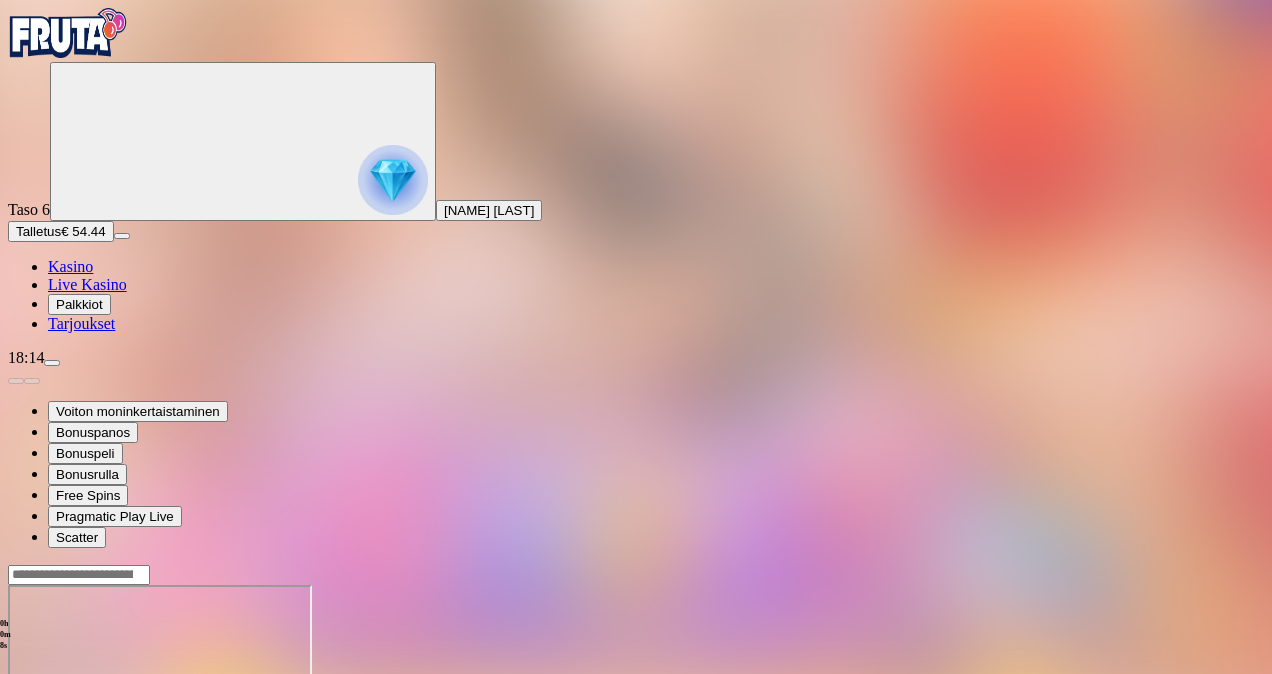 click at bounding box center [68, 33] 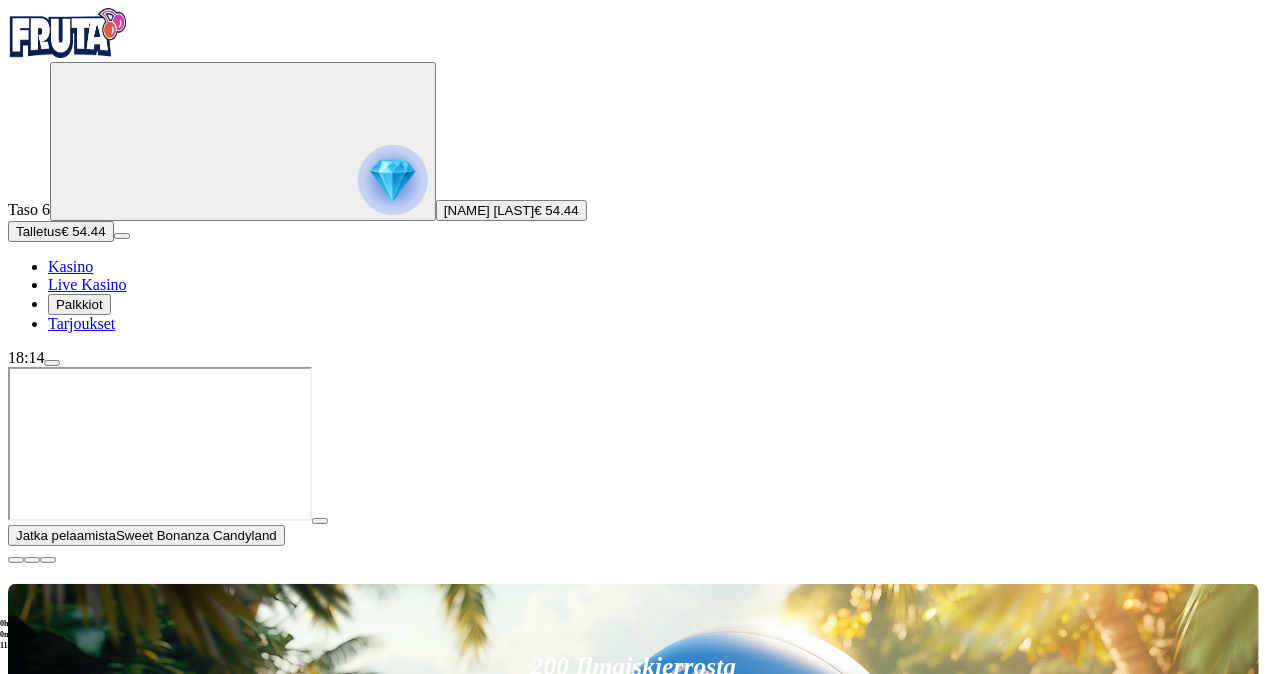 click on "Live Kasino" at bounding box center [108, 1091] 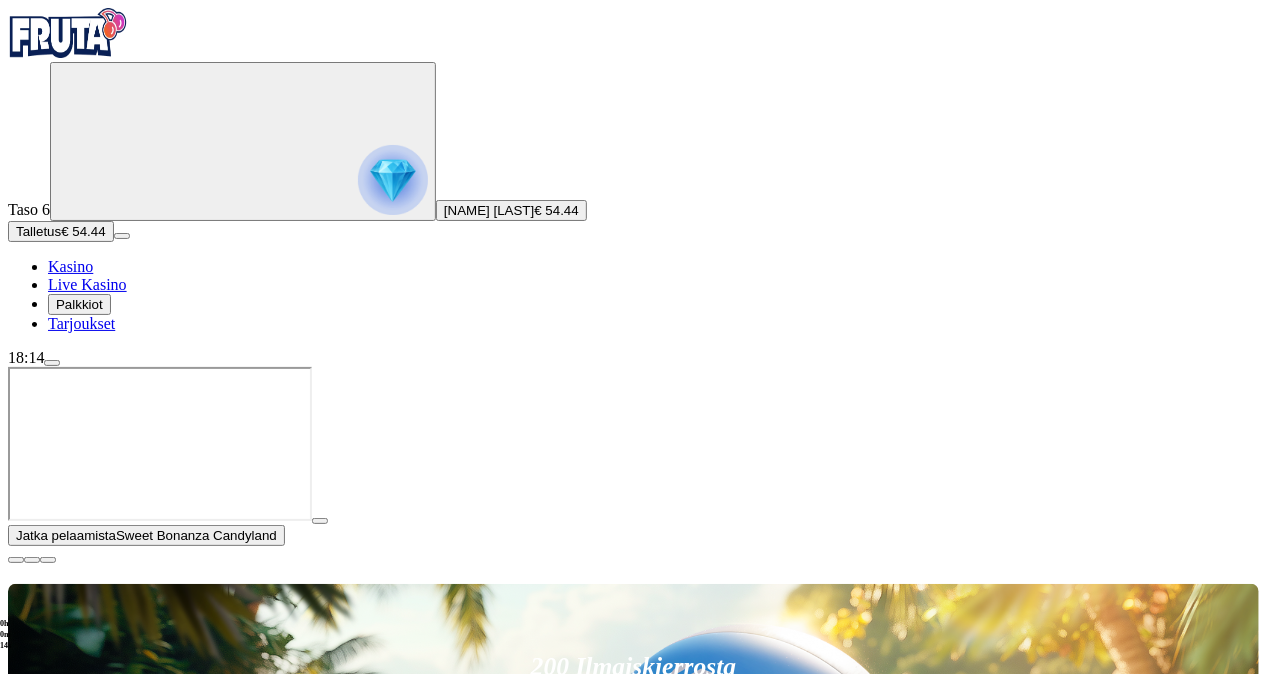 click on "Pelaa nyt" at bounding box center [77, 1596] 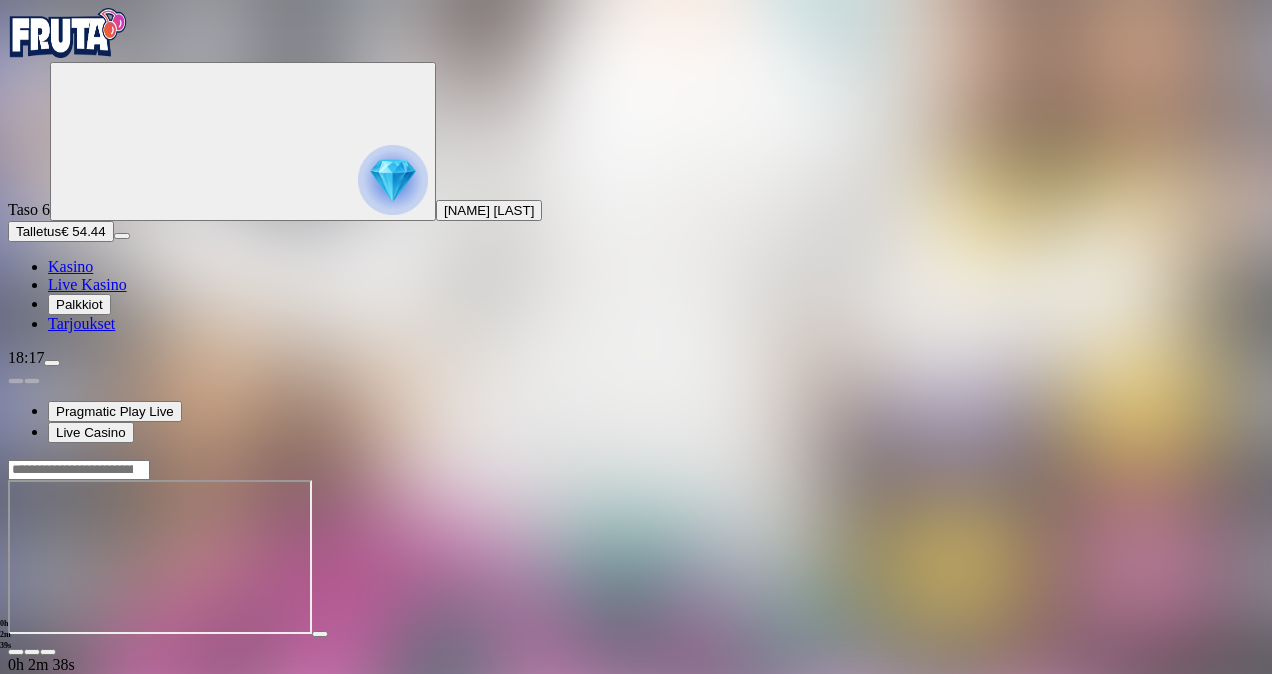 click on "Live Kasino" at bounding box center (87, 284) 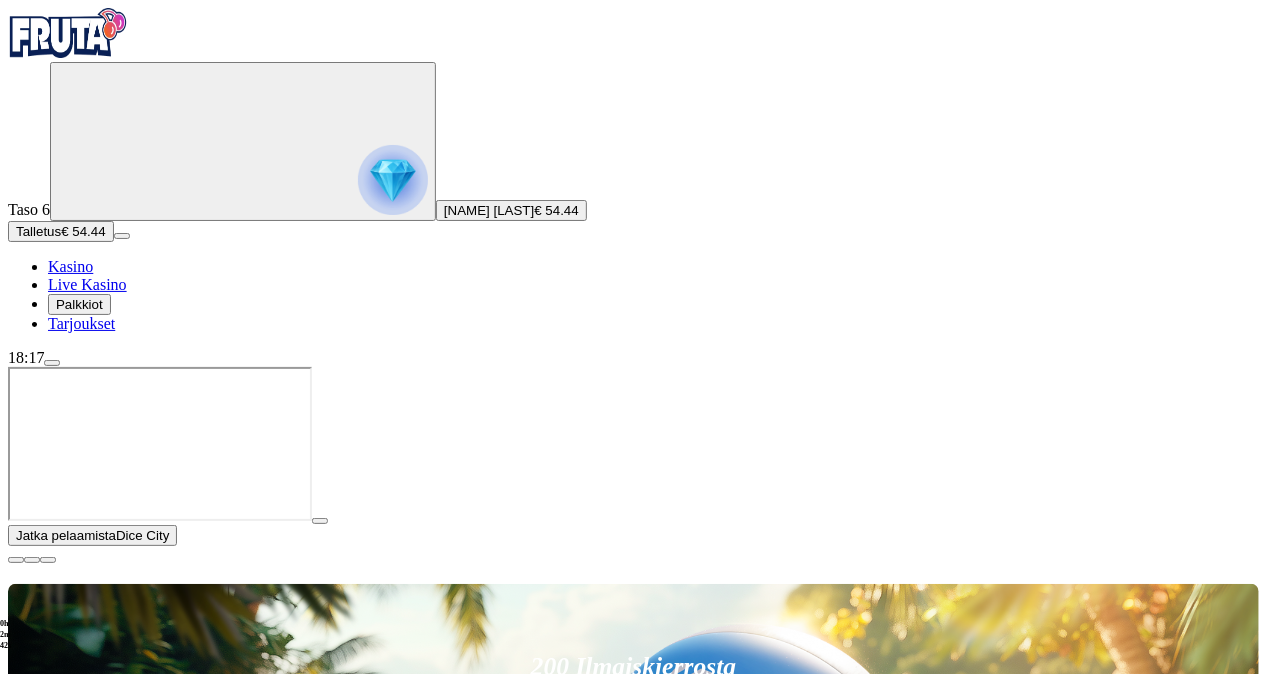 click on "Pelaa nyt" at bounding box center [77, 1501] 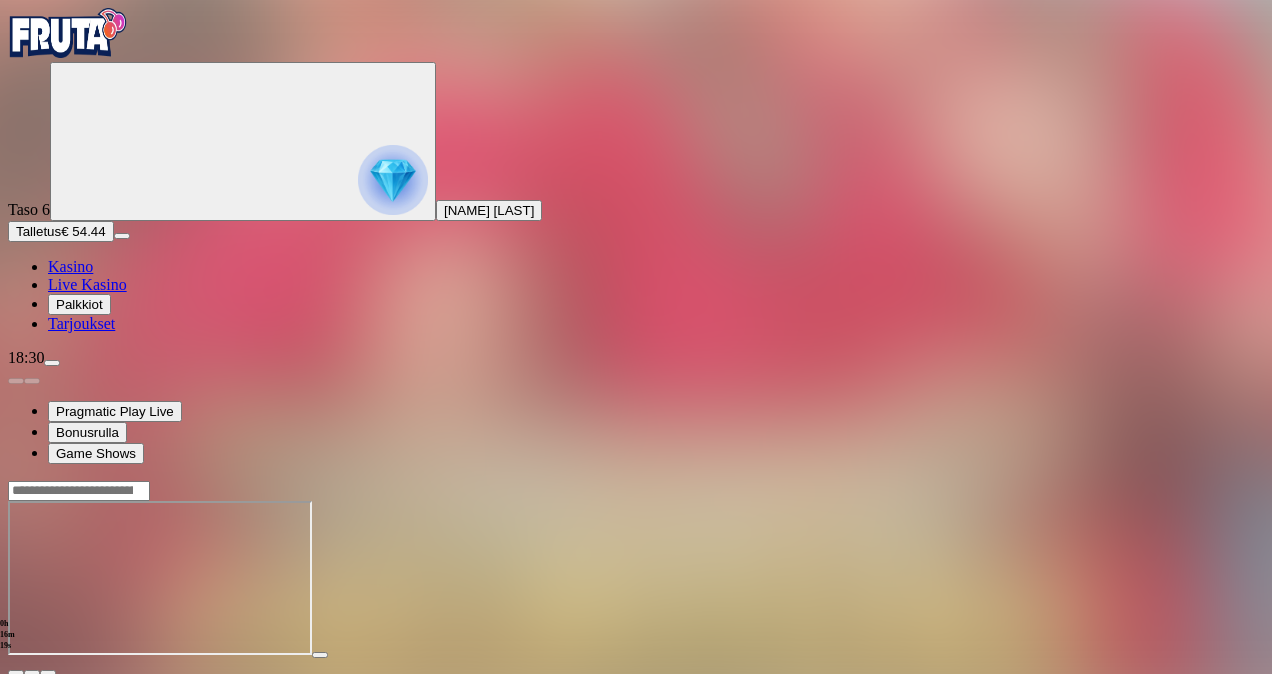 click on "Talletus € 54.44" at bounding box center [61, 231] 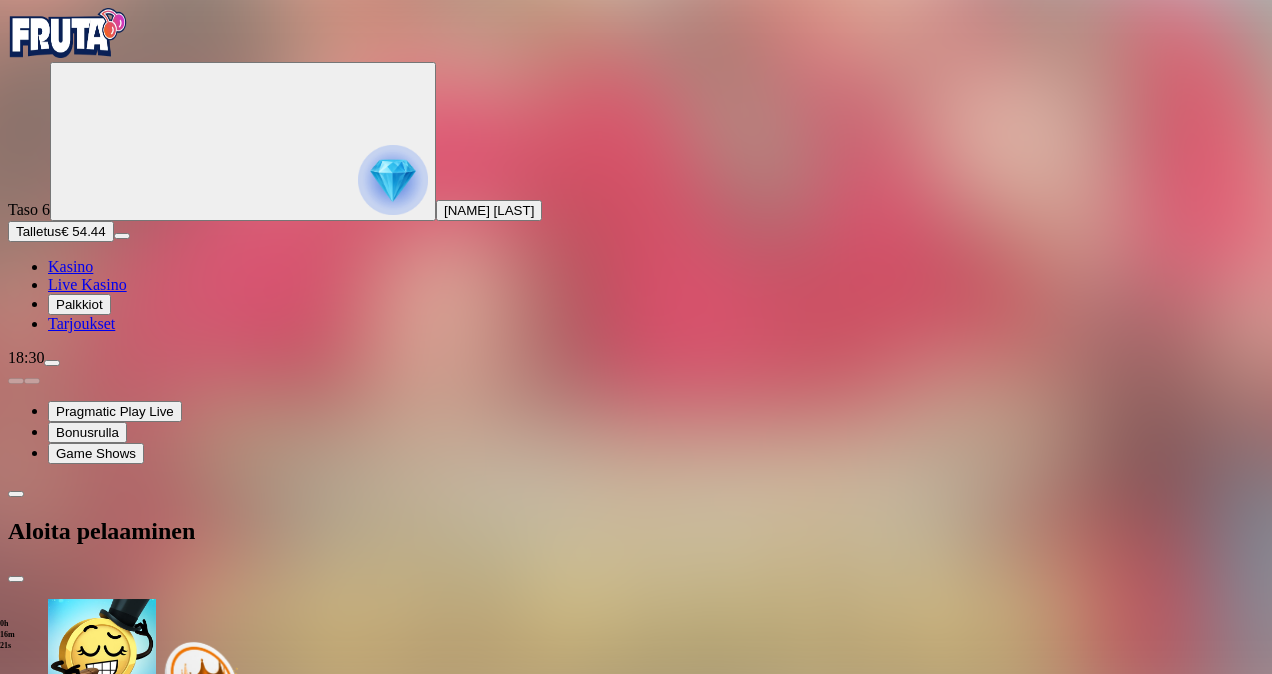 drag, startPoint x: 305, startPoint y: 428, endPoint x: 177, endPoint y: 423, distance: 128.09763 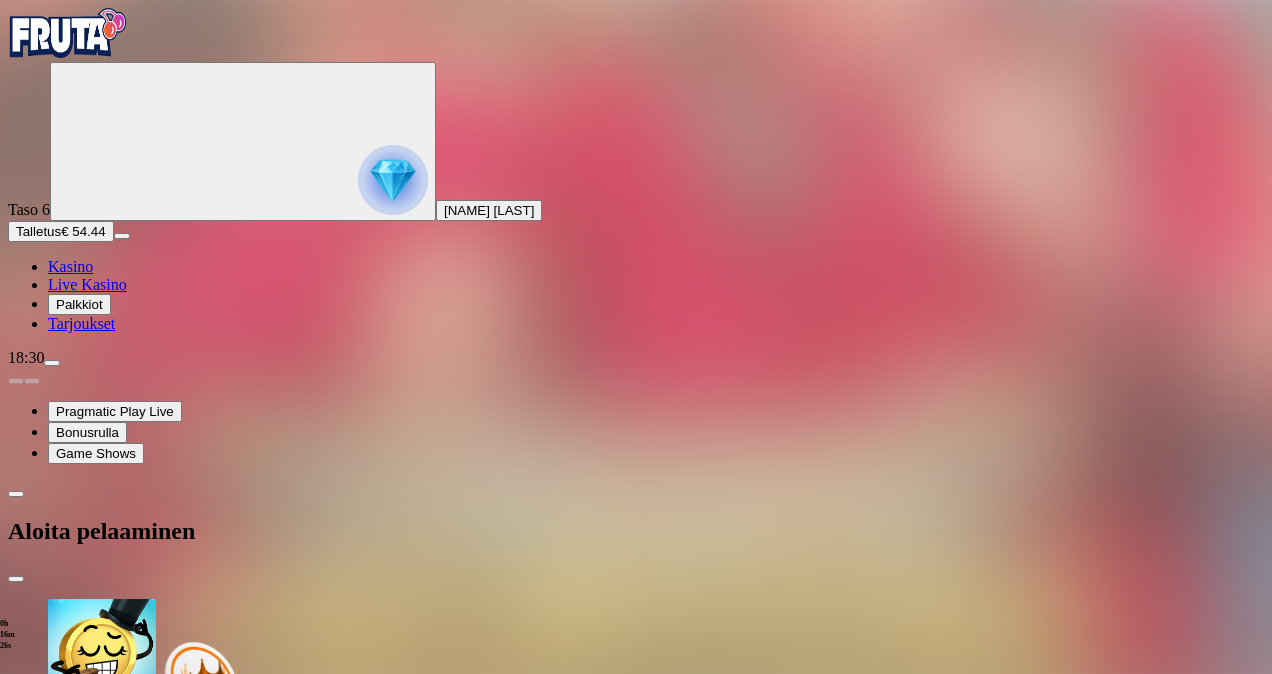 type on "**" 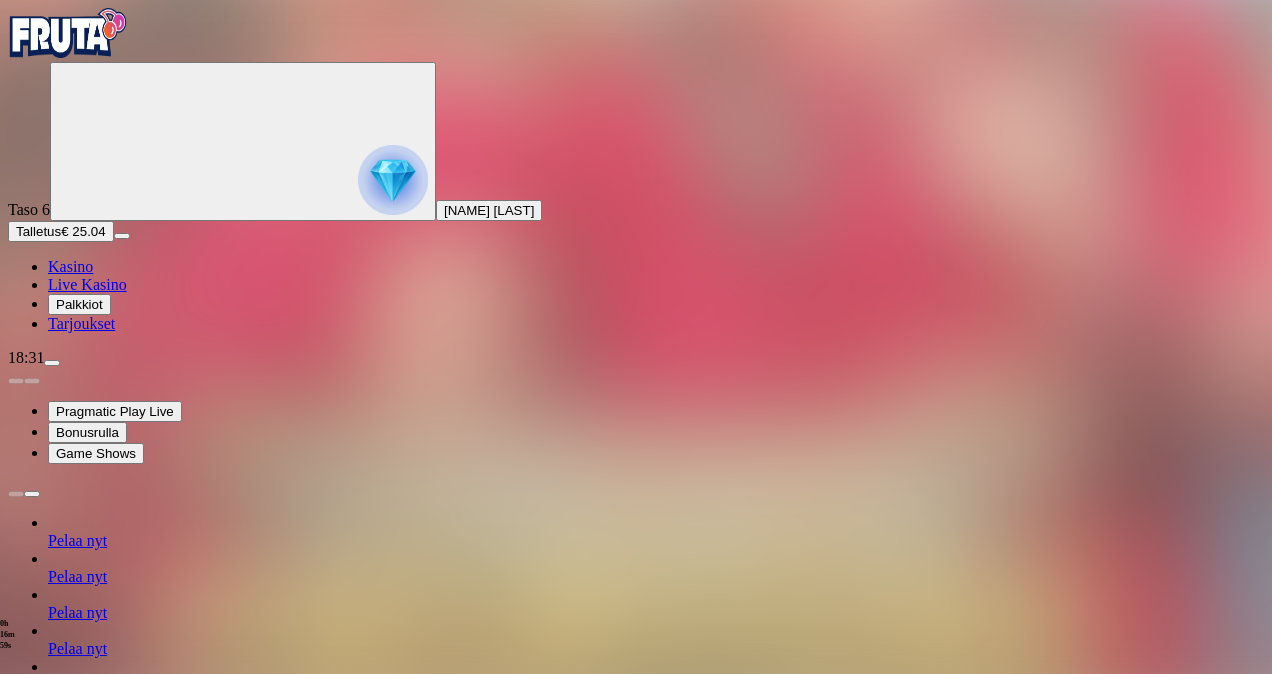 click on "Live Kasino" at bounding box center (87, 284) 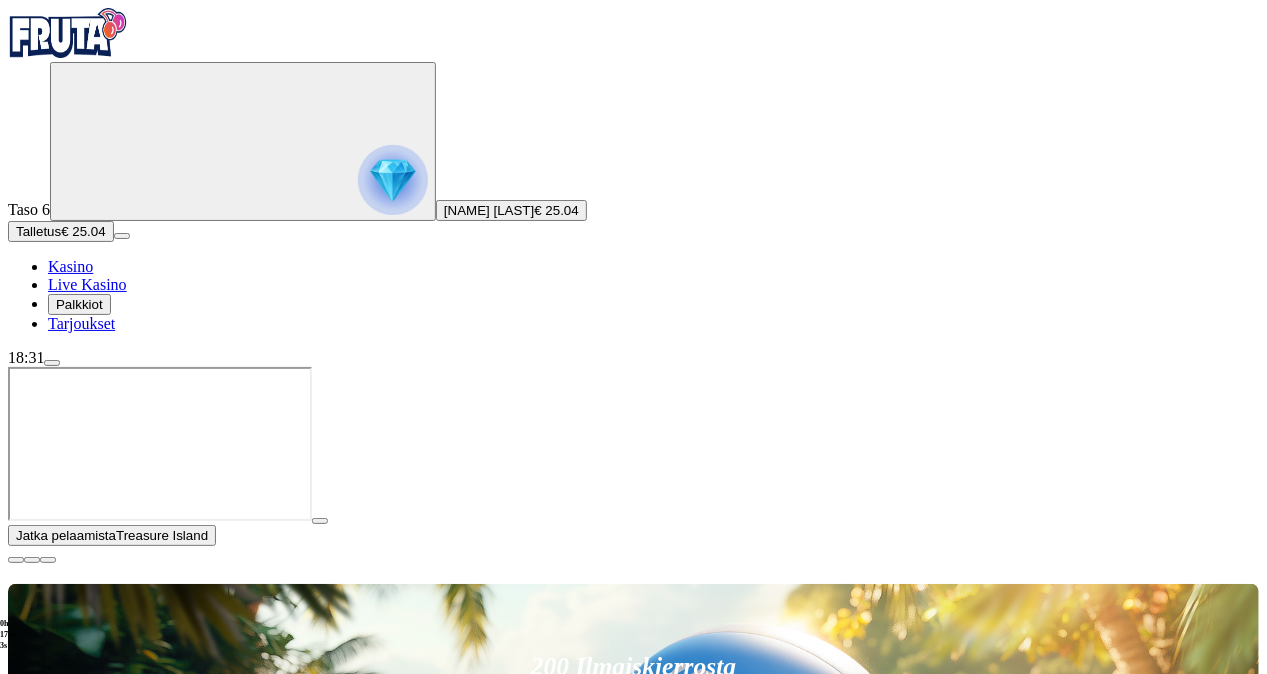 click on "Pelaa nyt" at bounding box center [77, 1596] 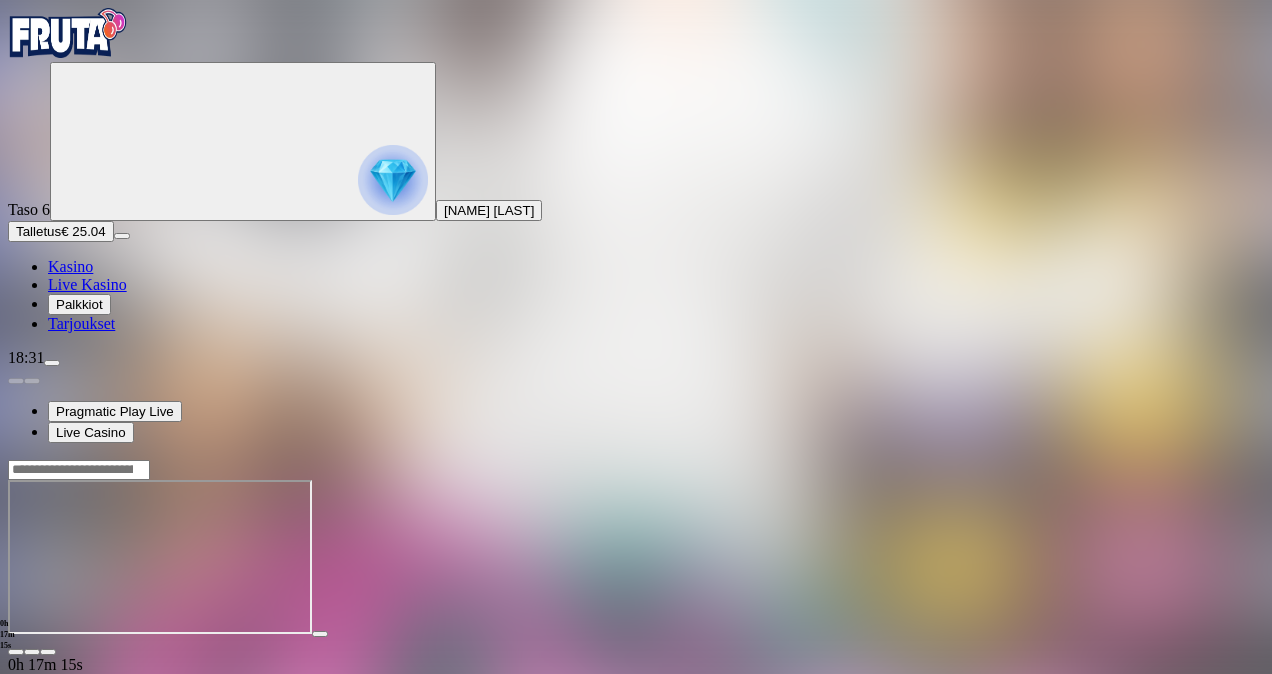 click on "Live Kasino" at bounding box center [87, 284] 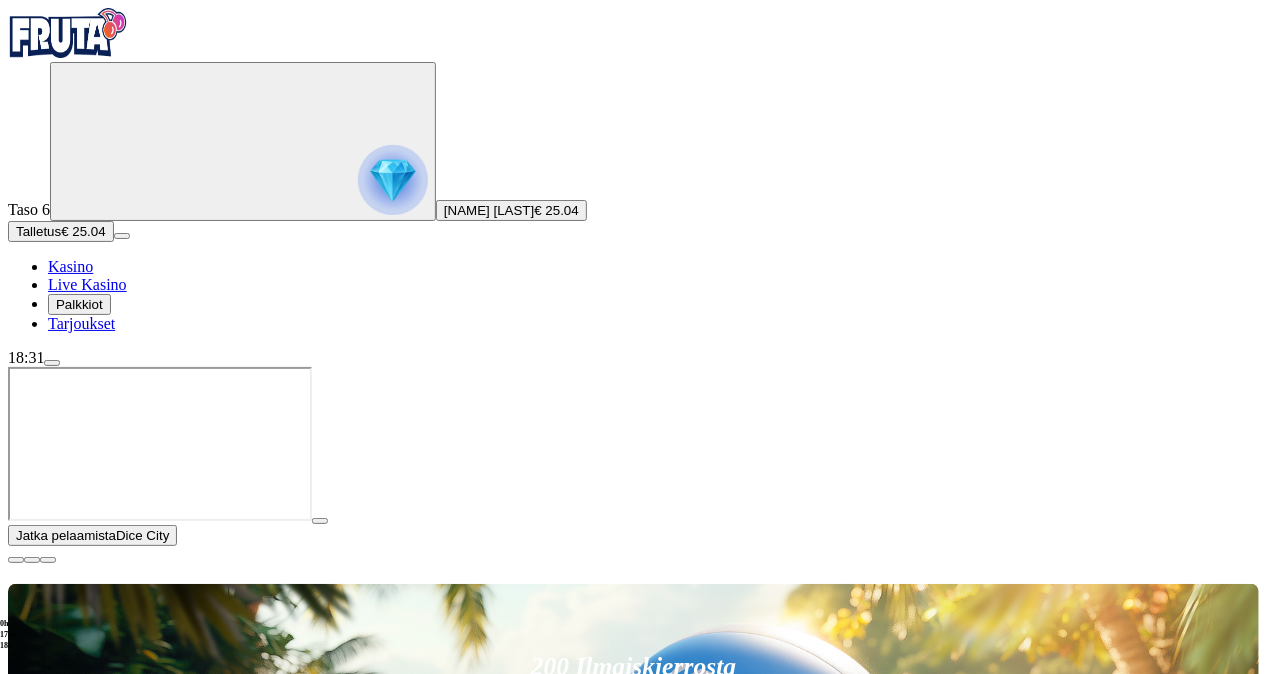 click on "Pelaa nyt" at bounding box center (77, 1405) 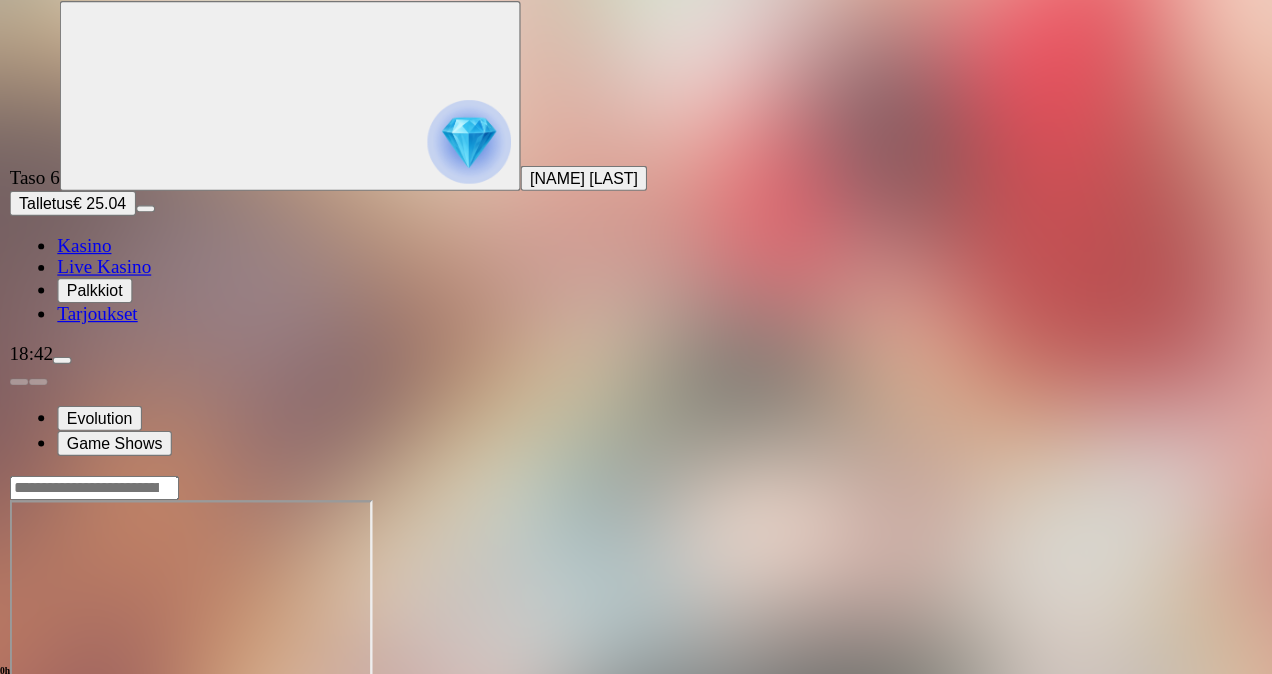 click on "Live Kasino" at bounding box center (87, 284) 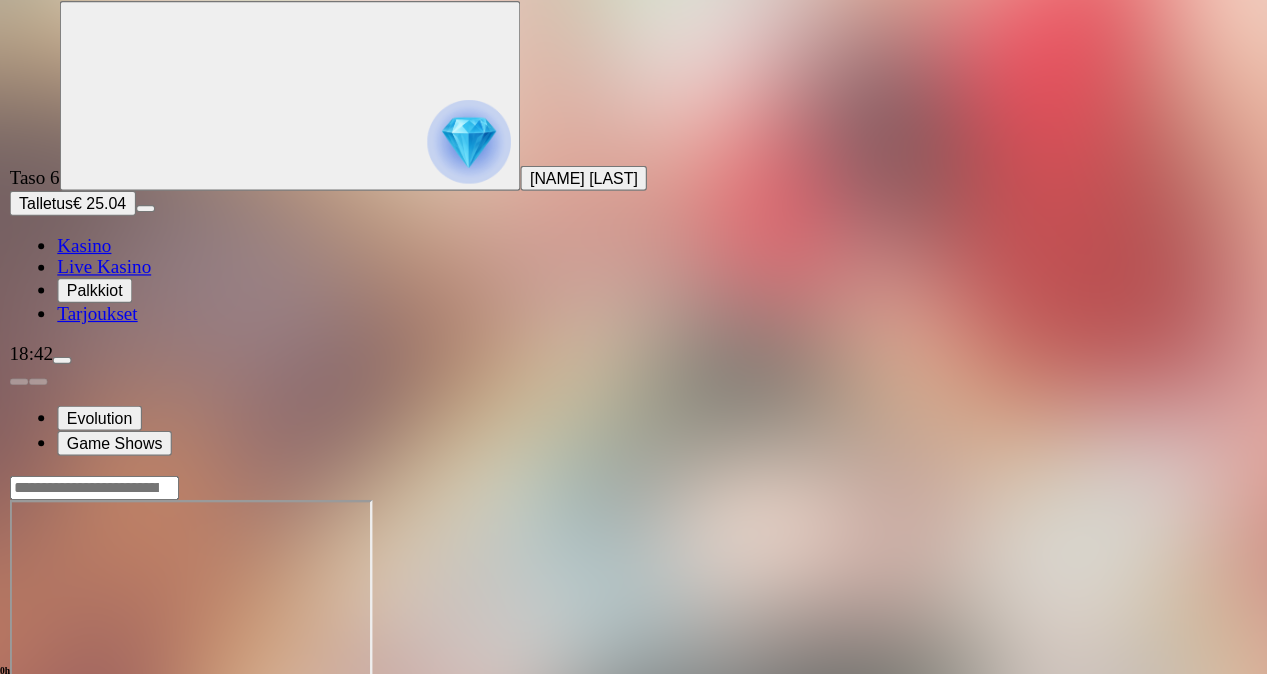 click on "Live Kasino" at bounding box center (87, 284) 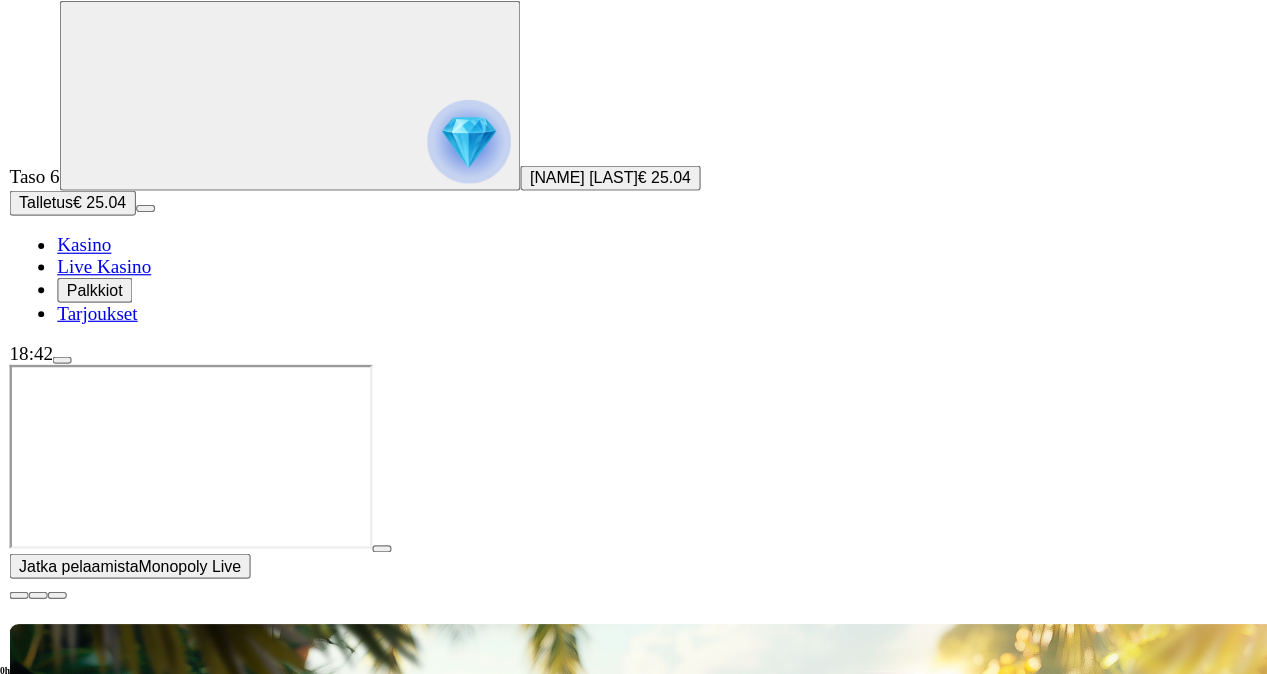 click on "Pelaa nyt" at bounding box center (77, 1310) 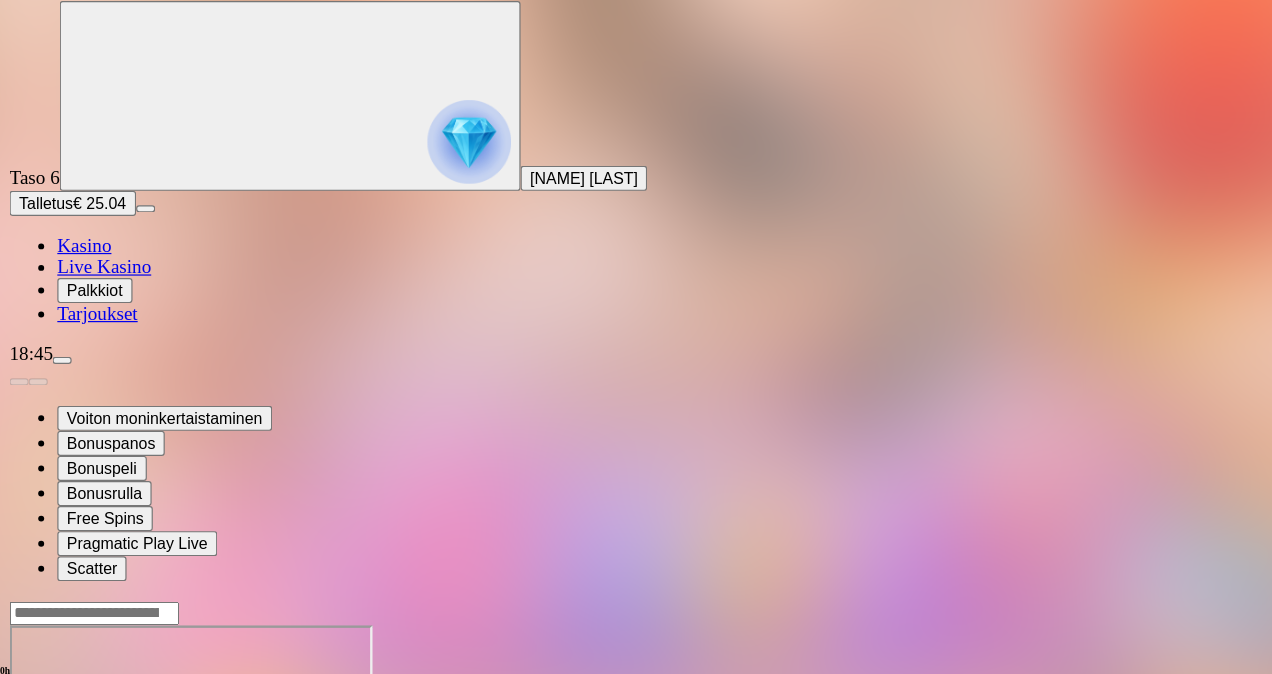 click on "Live Kasino" at bounding box center (87, 284) 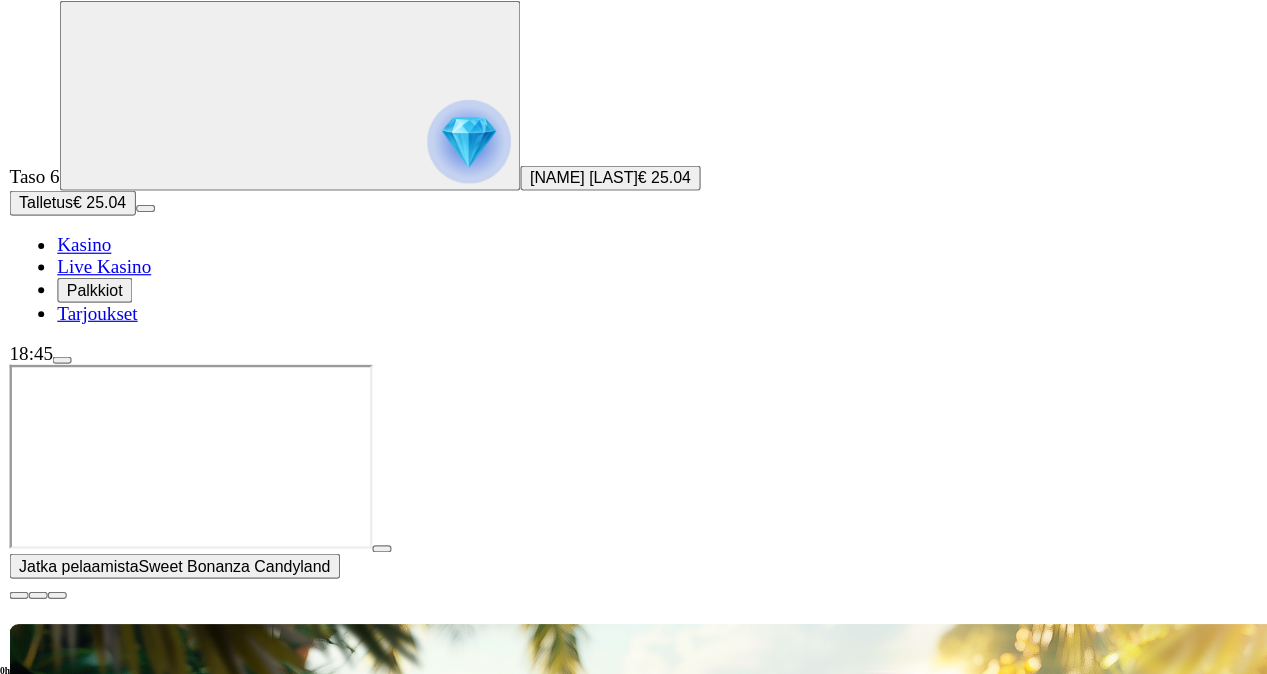 click on "Pelaa nyt" at bounding box center [77, 1596] 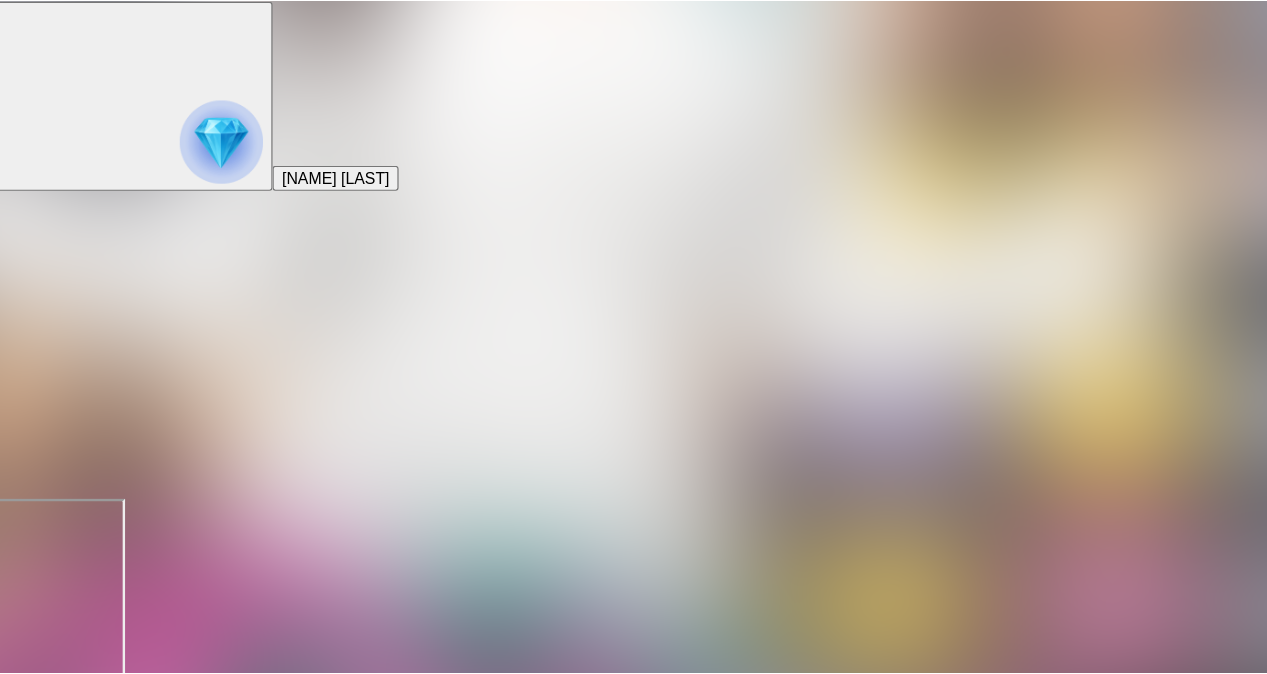 scroll, scrollTop: 0, scrollLeft: 0, axis: both 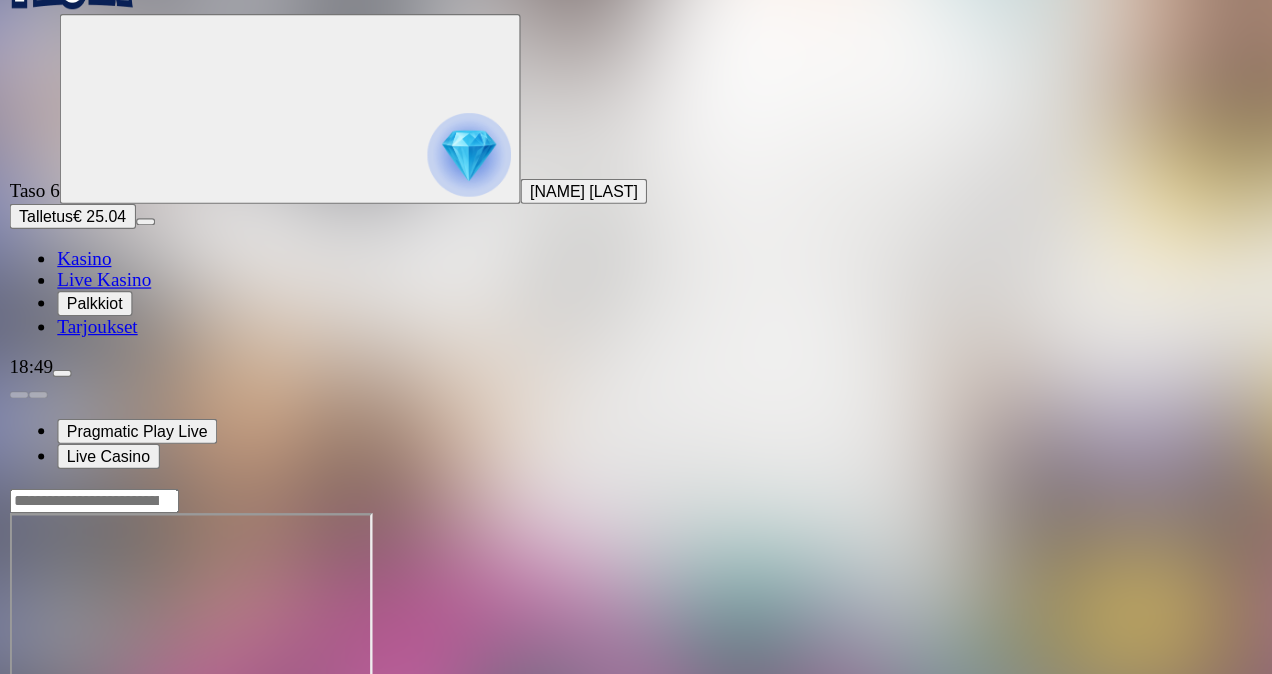 click on "Live Kasino" at bounding box center [87, 284] 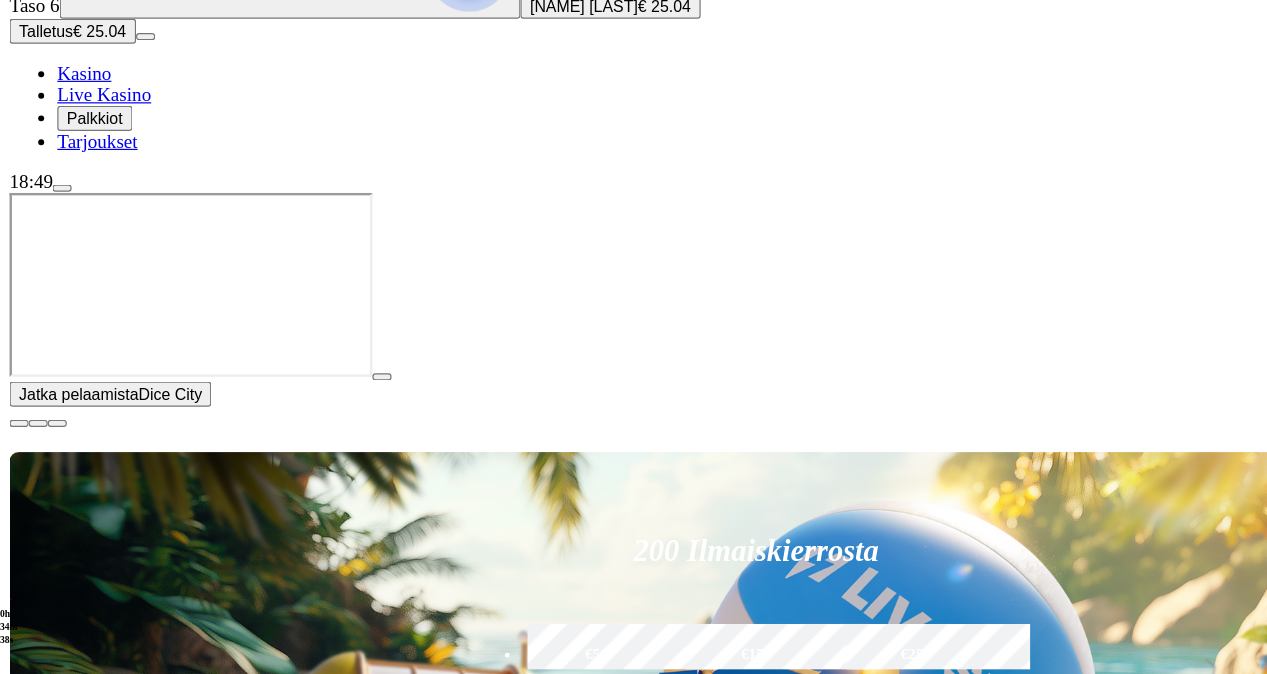 scroll, scrollTop: 97, scrollLeft: 0, axis: vertical 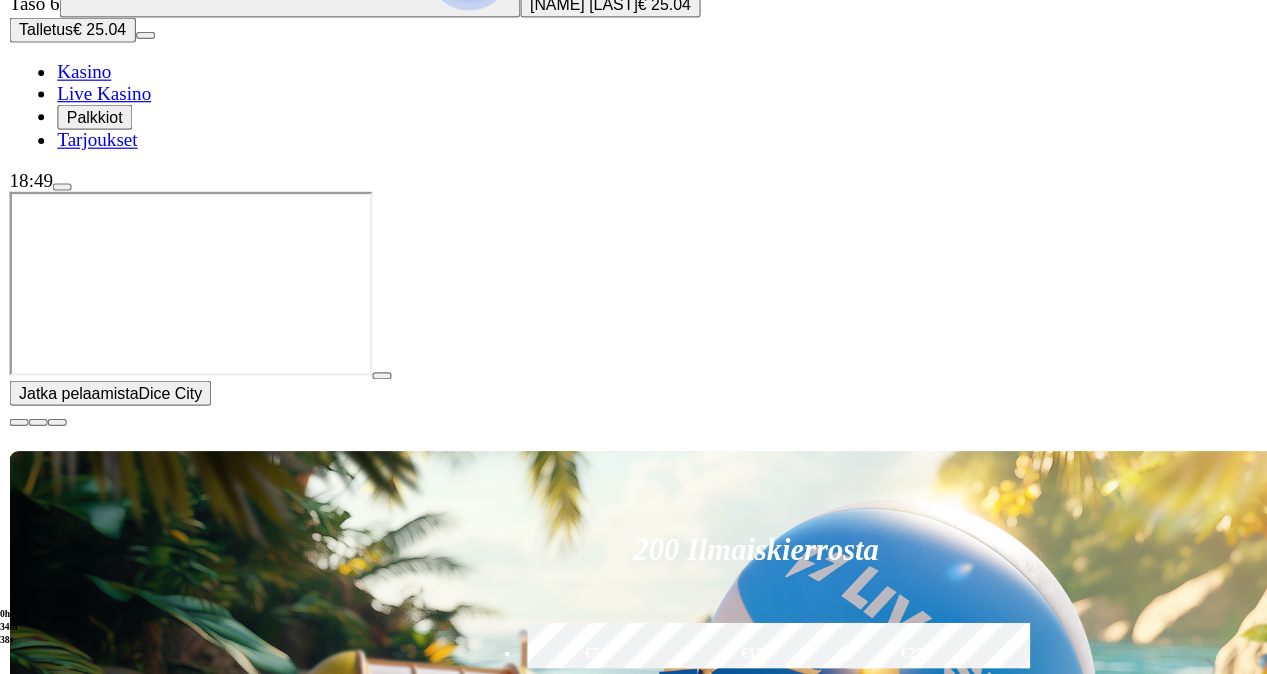 click on "Pelaa nyt" at bounding box center [77, 1213] 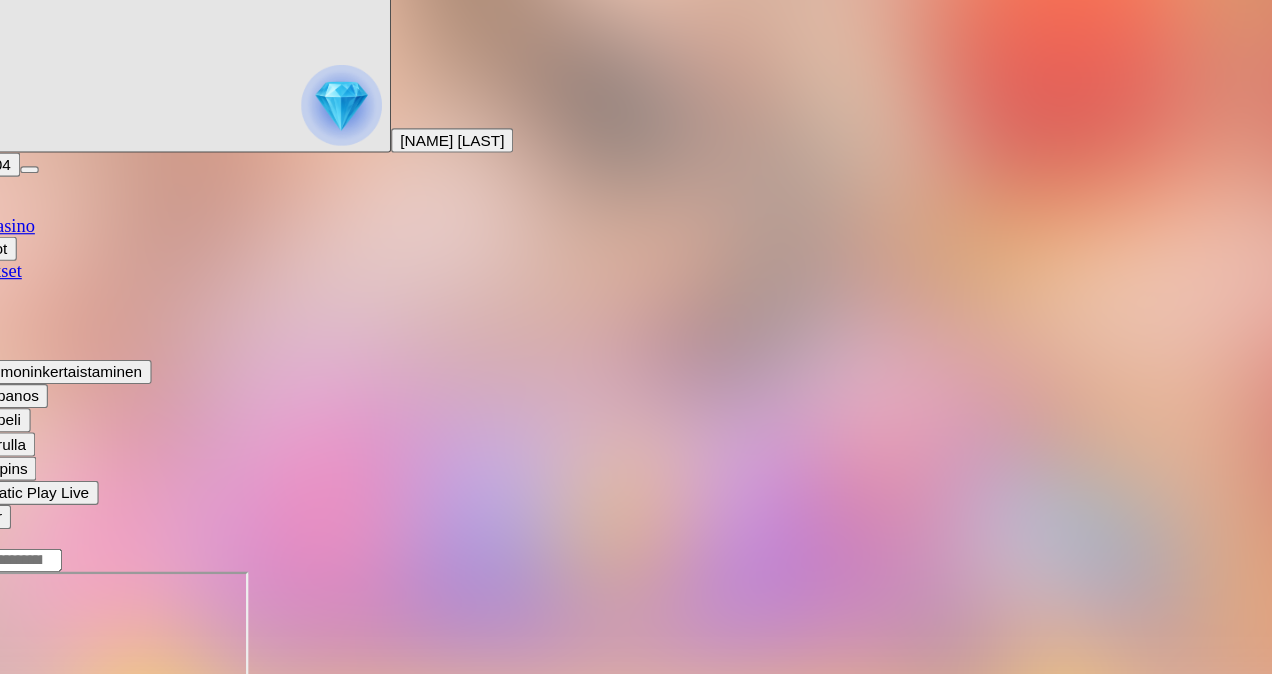 scroll, scrollTop: 0, scrollLeft: 0, axis: both 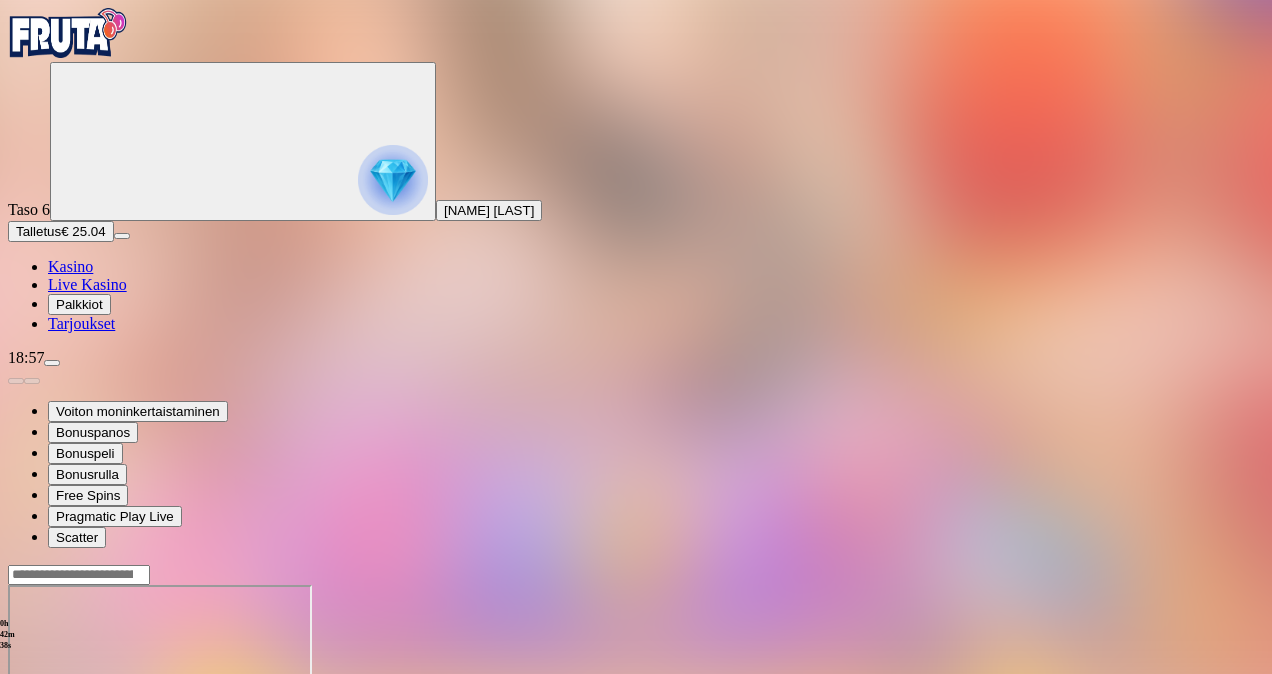 click on "Taso 6 [NAME] [LAST] Talletus € 25.04 Kasino Live Kasino Palkkiot Tarjoukset" at bounding box center [636, 197] 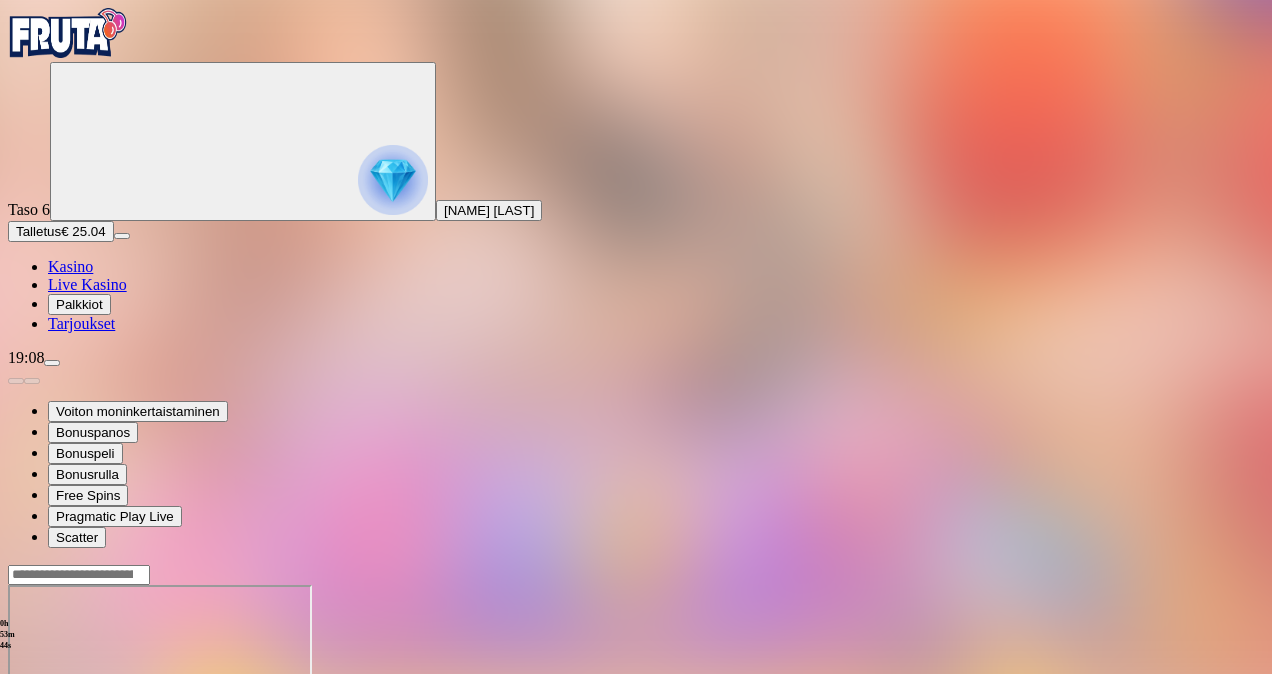 click on "Live Kasino" at bounding box center [87, 284] 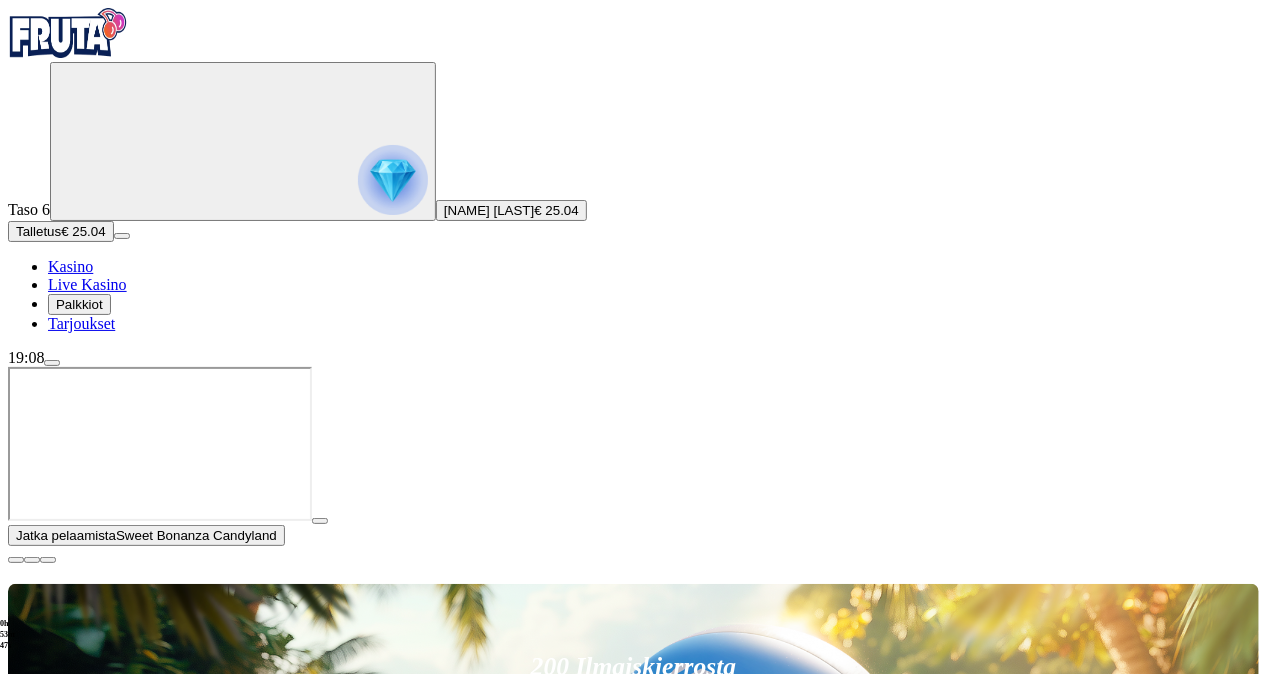 click on "Pelaa nyt" at bounding box center (77, 1501) 